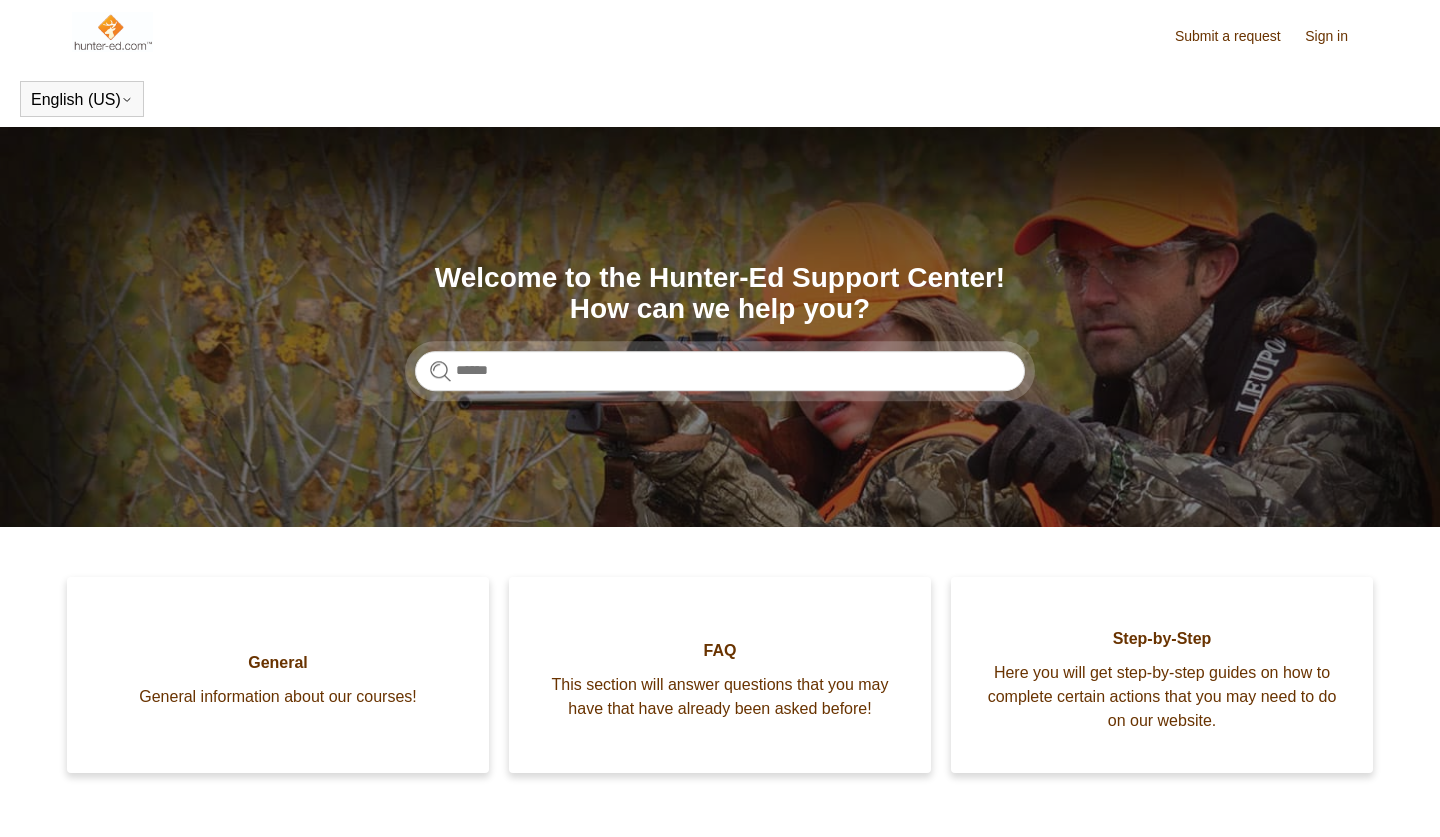scroll, scrollTop: 0, scrollLeft: 0, axis: both 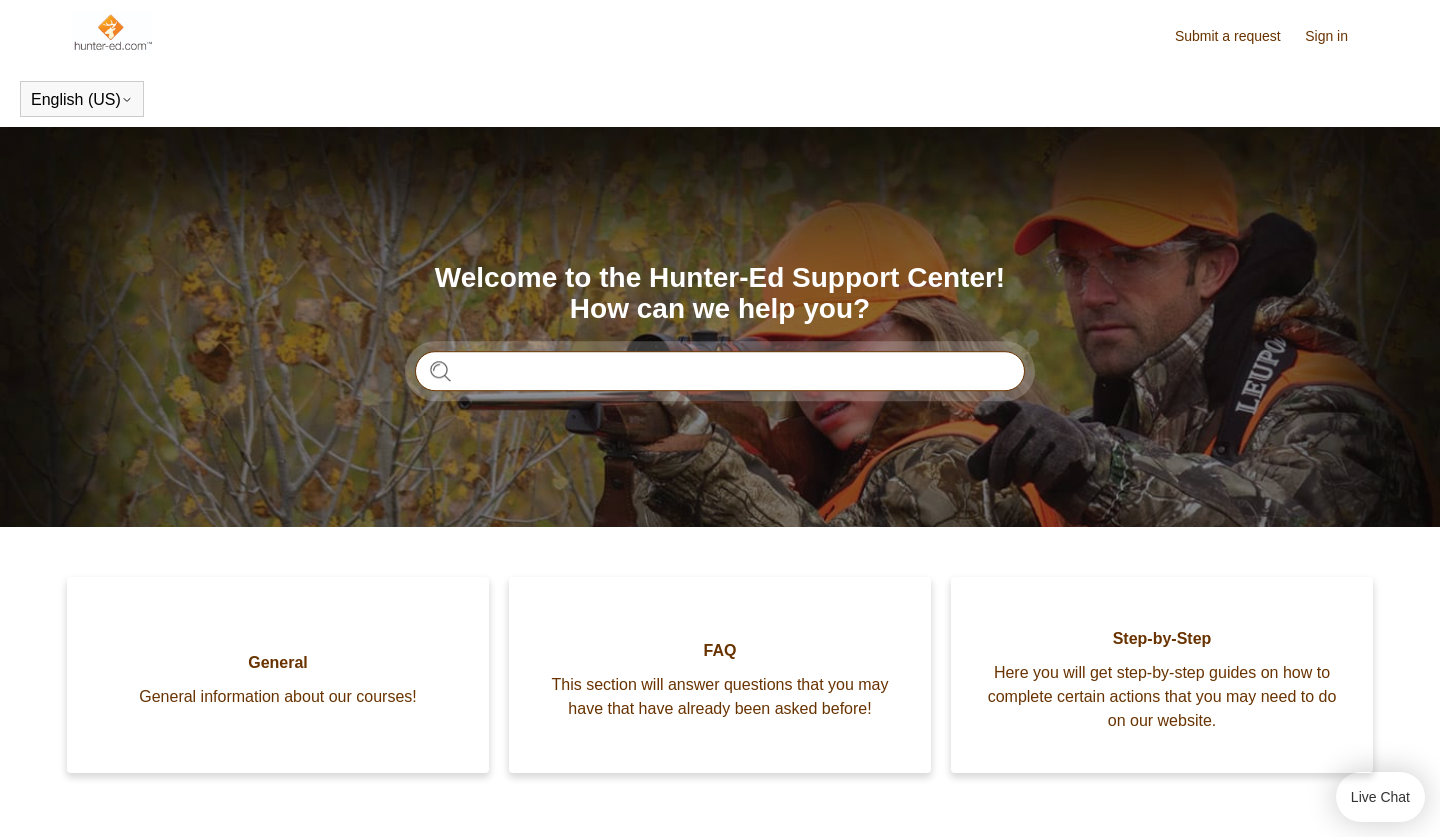 click at bounding box center [720, 371] 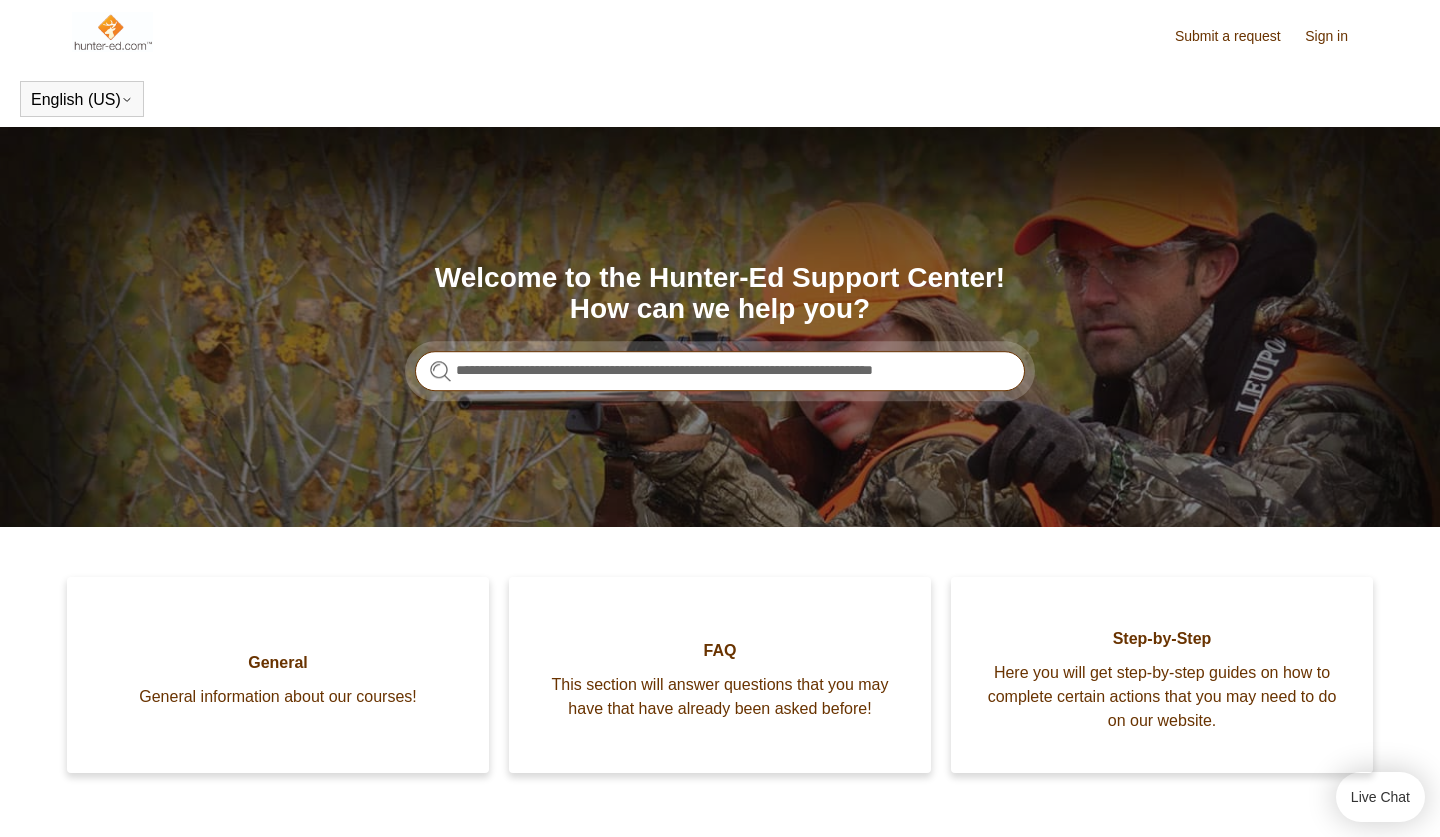 type on "**********" 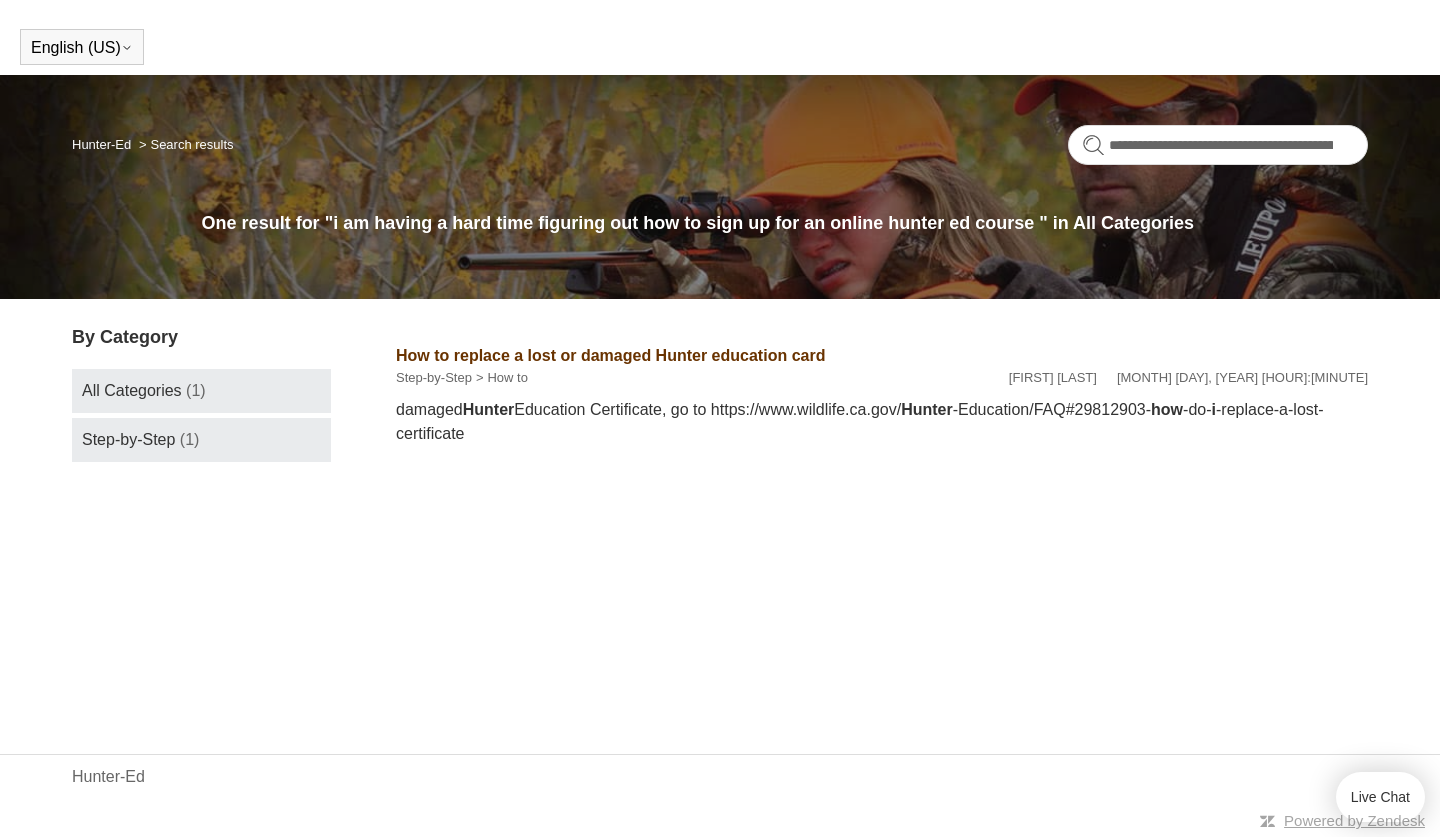 scroll, scrollTop: 52, scrollLeft: 0, axis: vertical 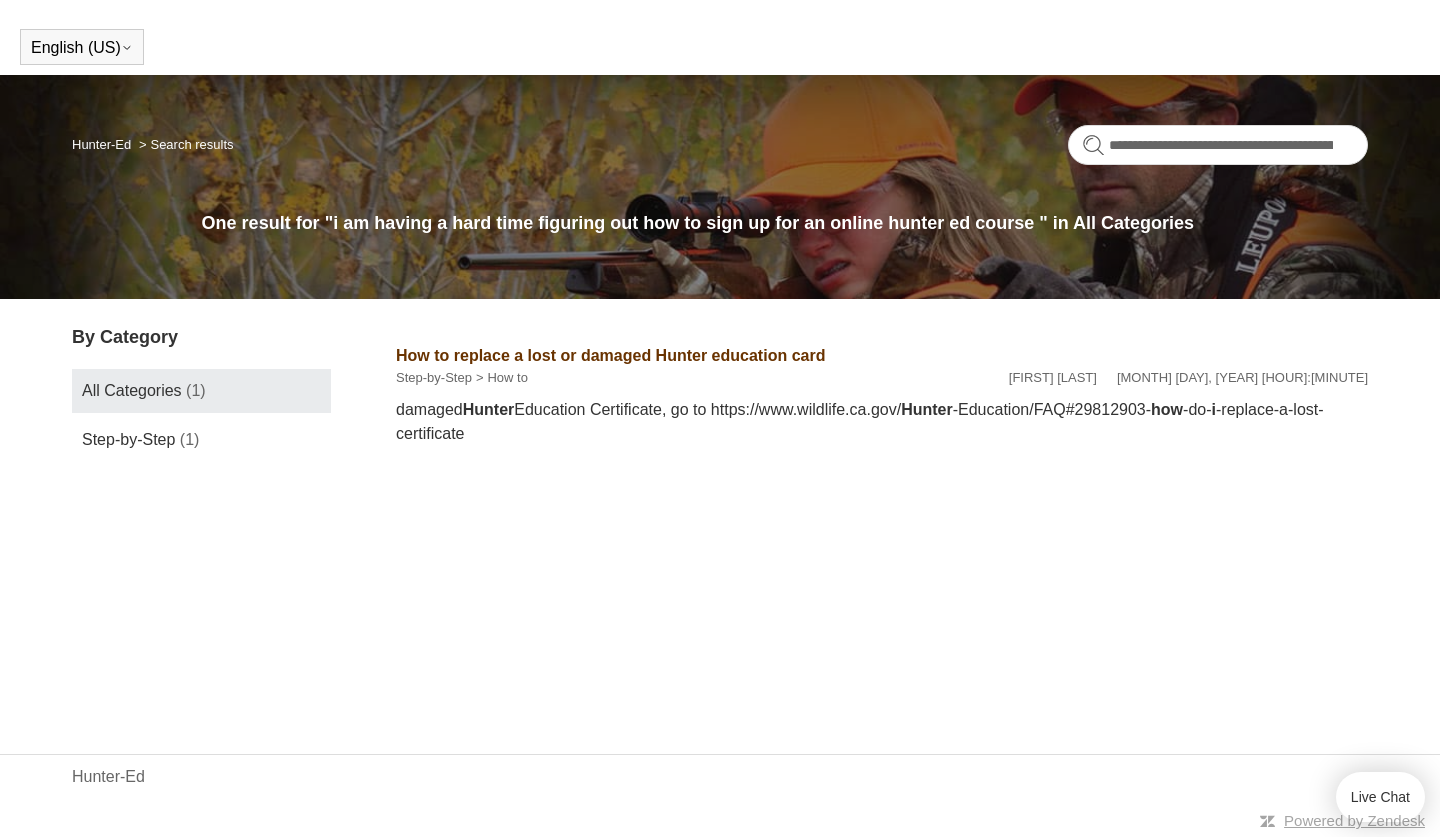 click on "(1)" at bounding box center (196, 390) 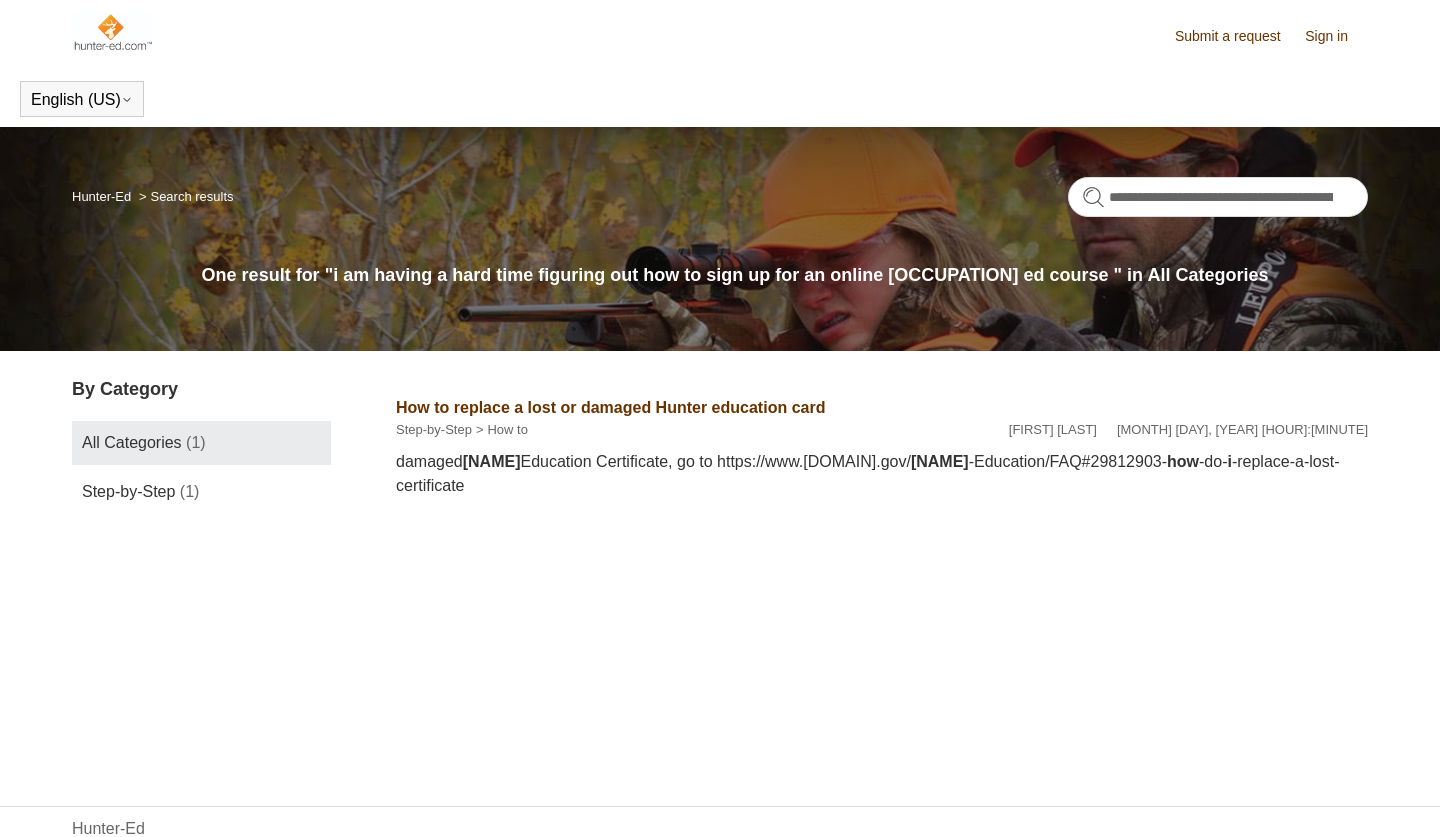 scroll, scrollTop: 0, scrollLeft: 0, axis: both 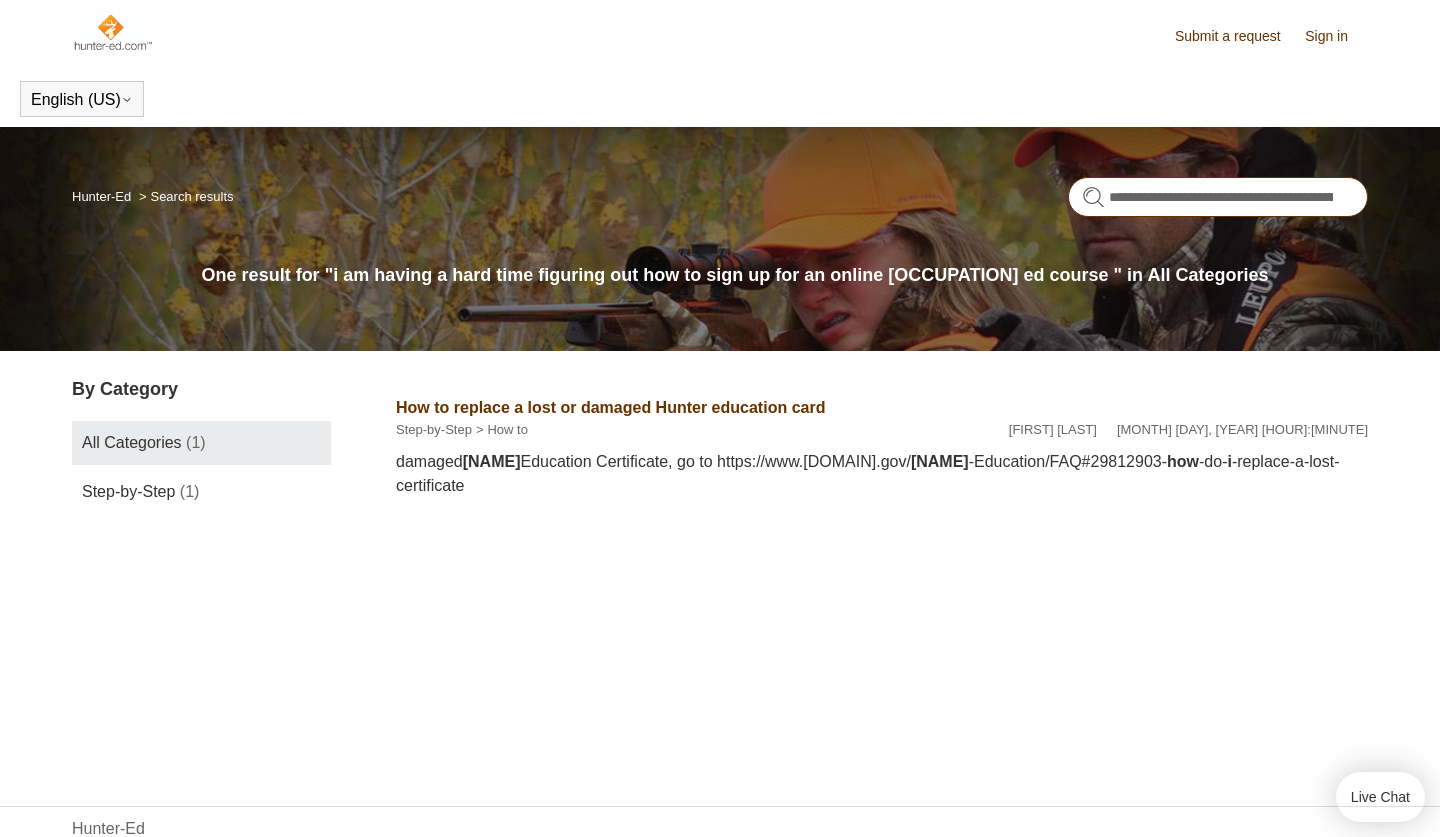 click on "**********" at bounding box center (1218, 197) 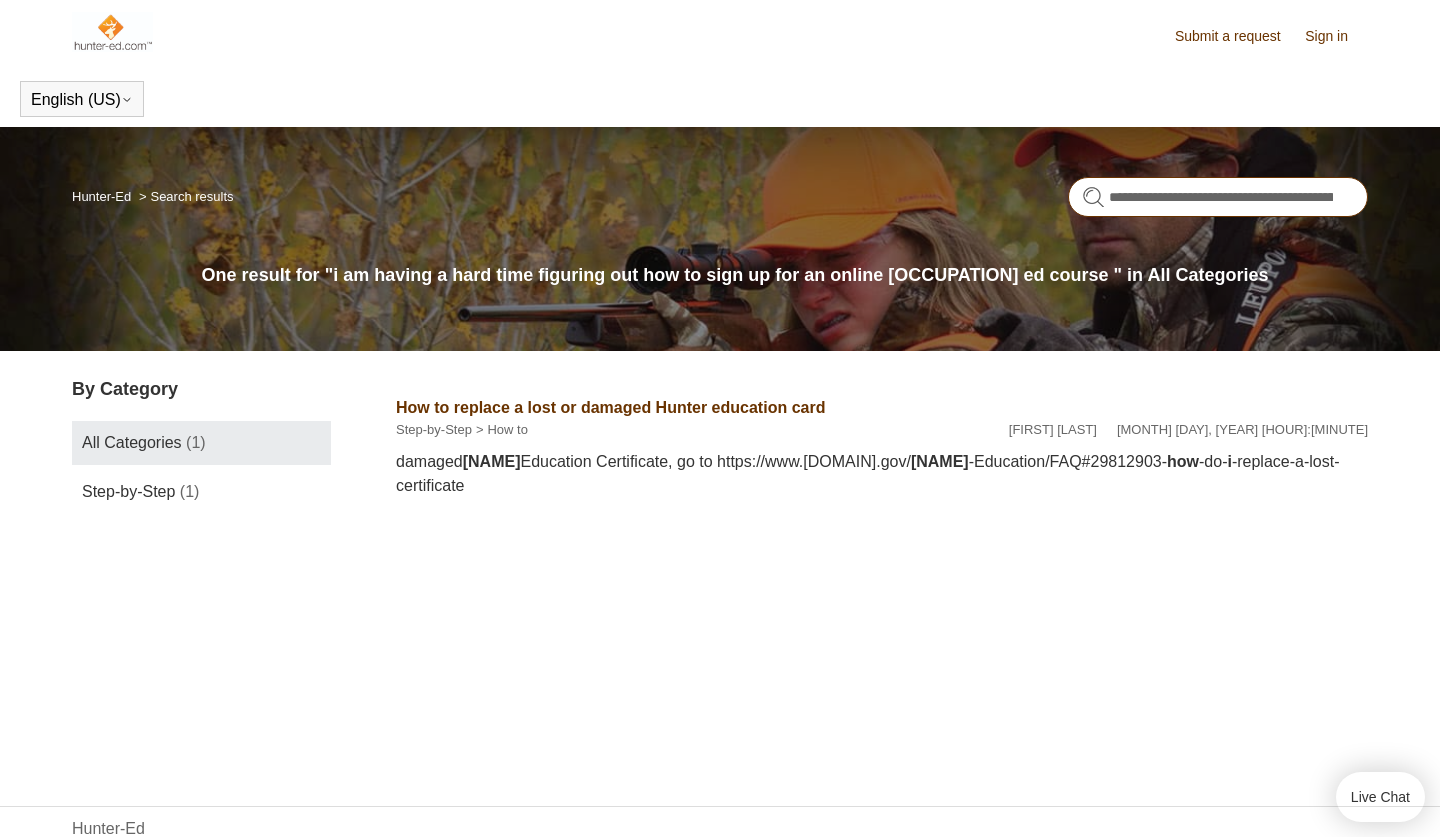 click on "**********" at bounding box center [1218, 197] 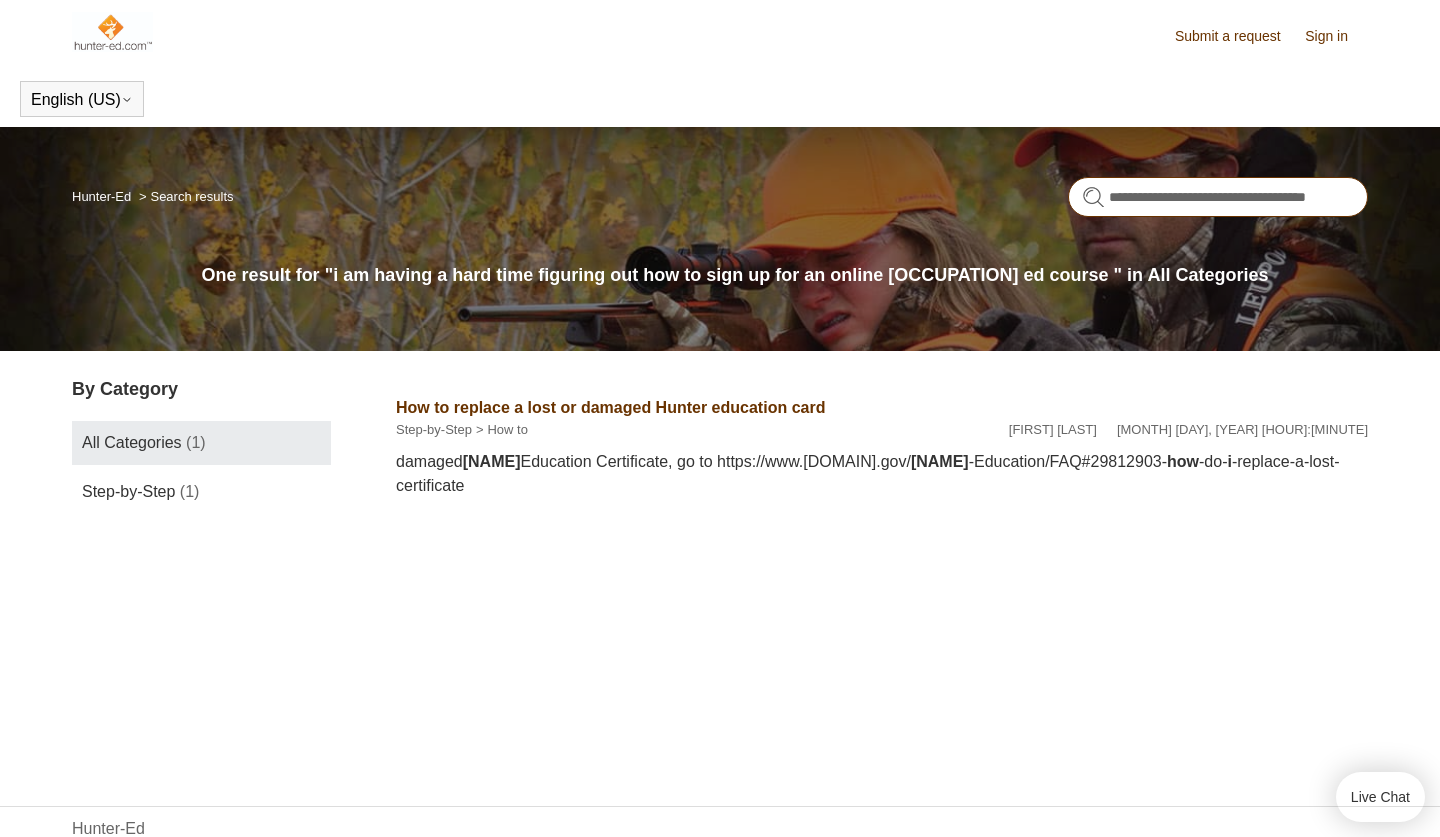 type on "**********" 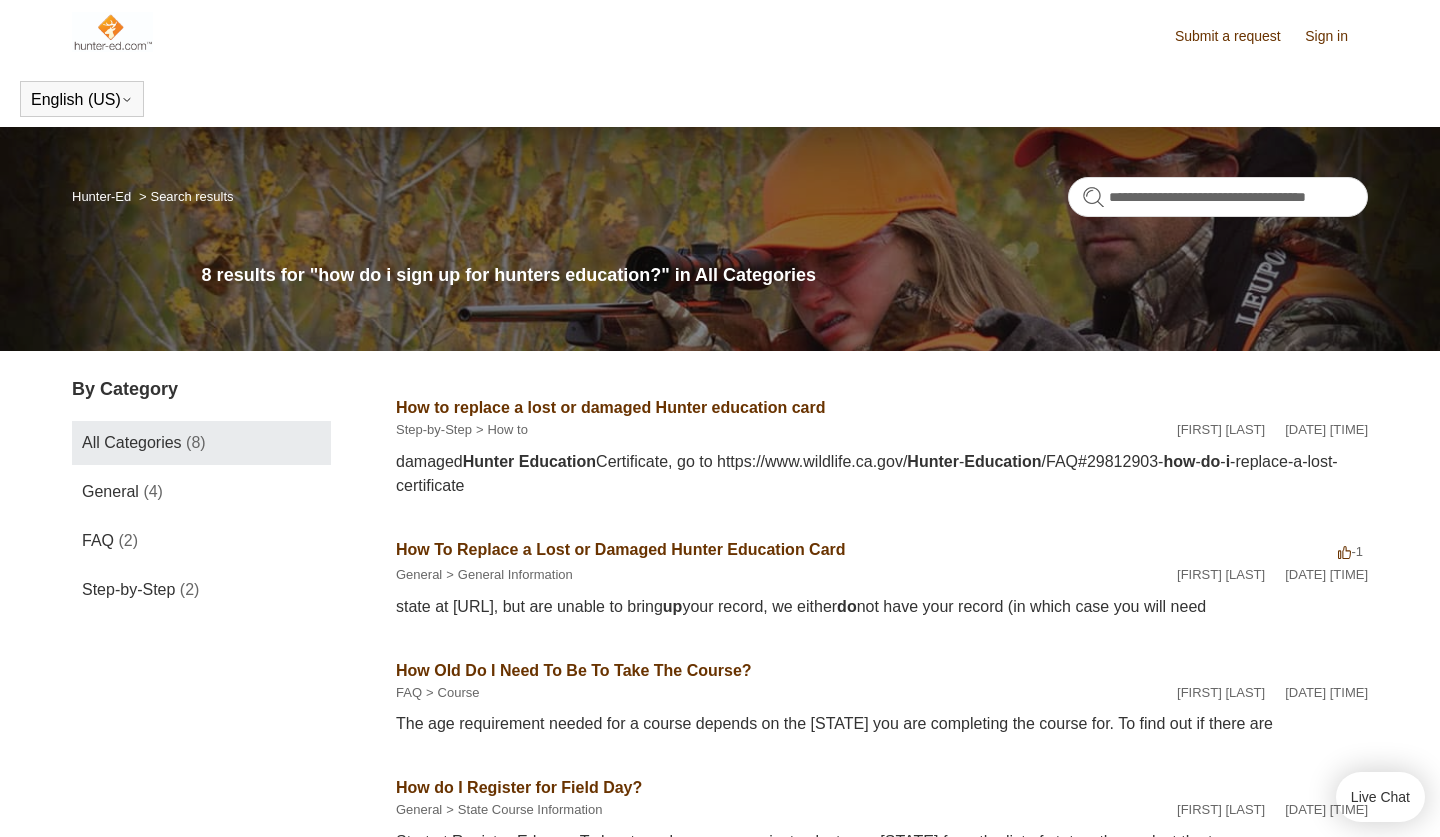 scroll, scrollTop: 0, scrollLeft: 0, axis: both 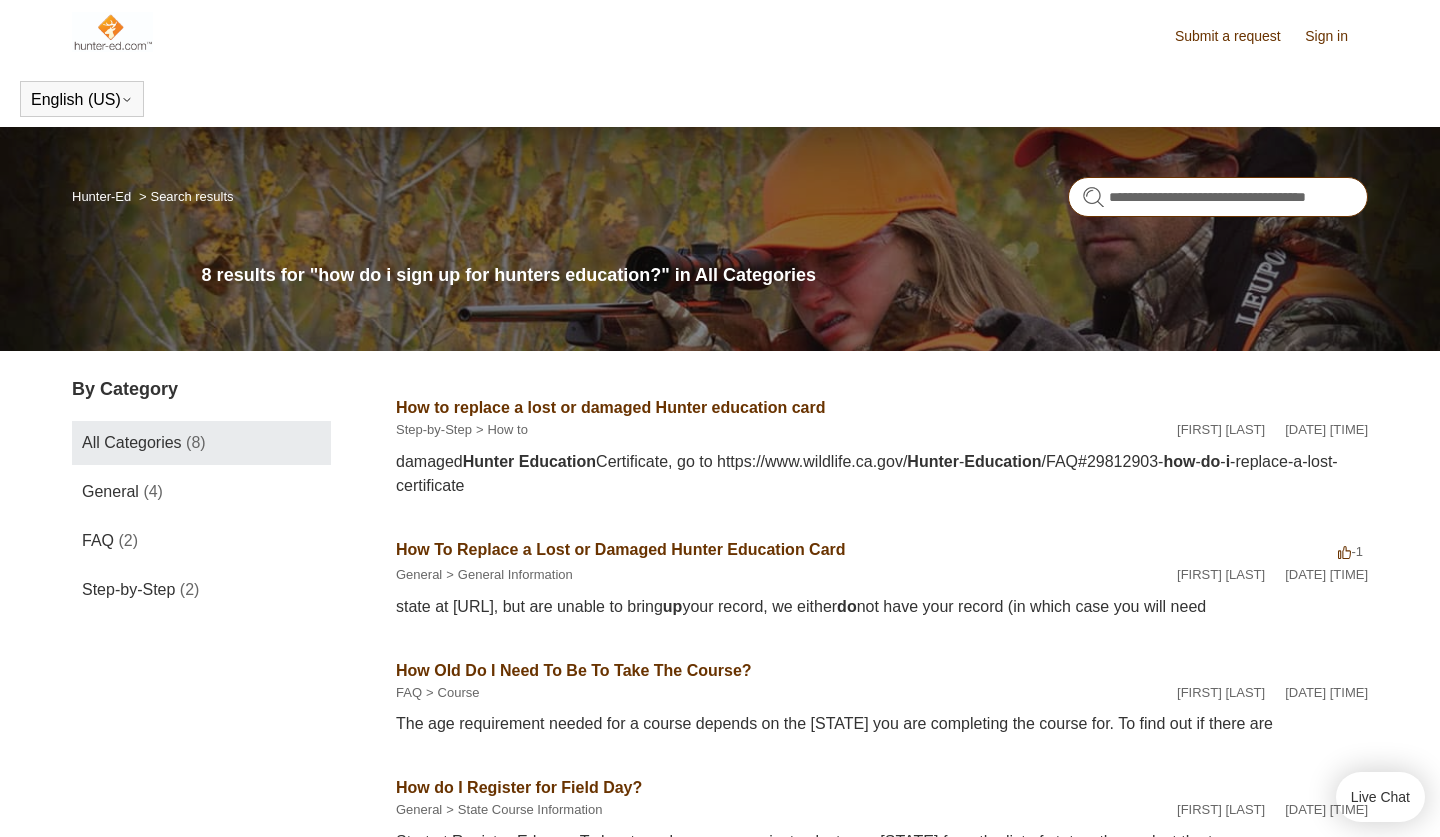 click on "**********" at bounding box center (1218, 197) 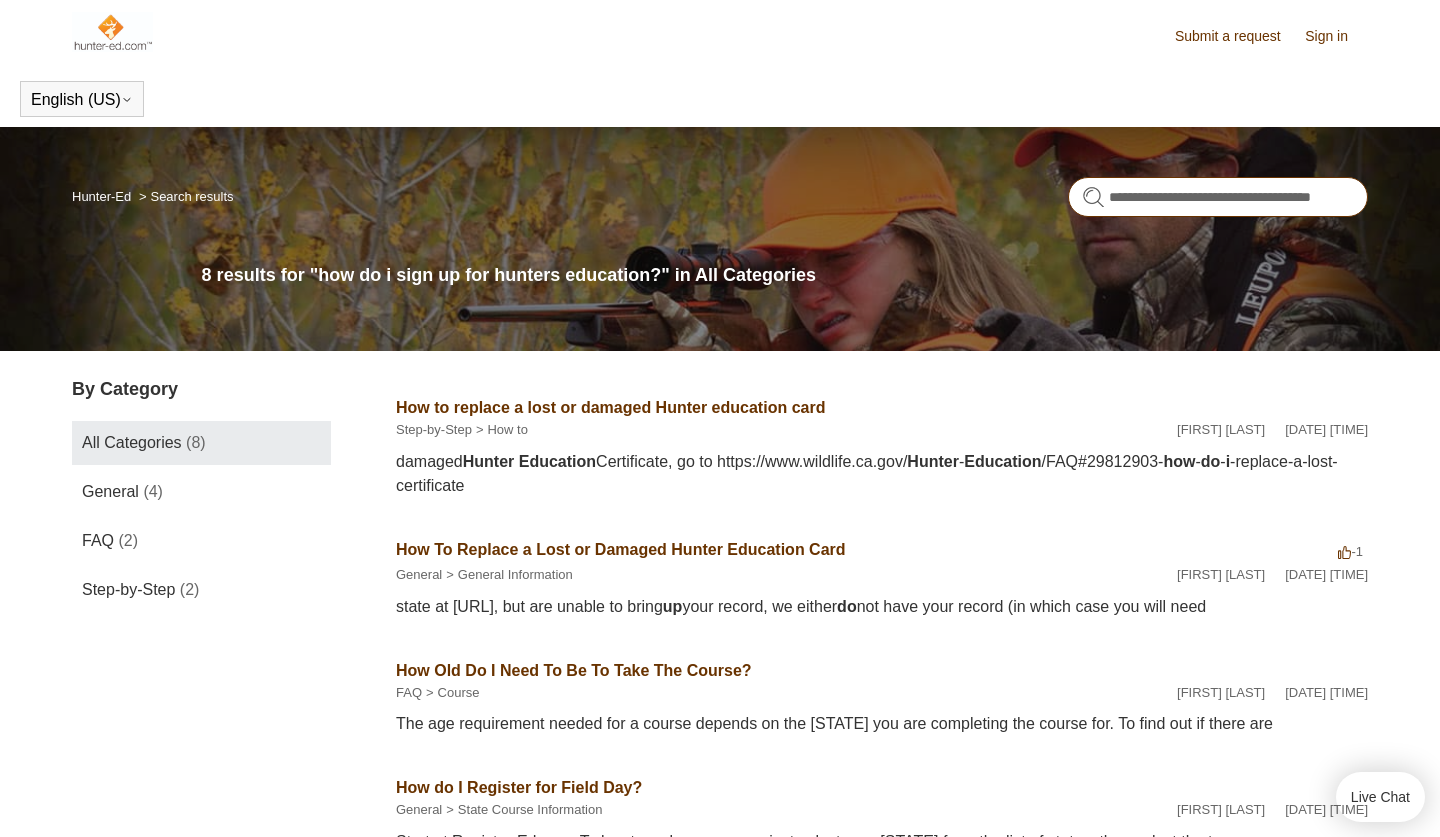 type on "**********" 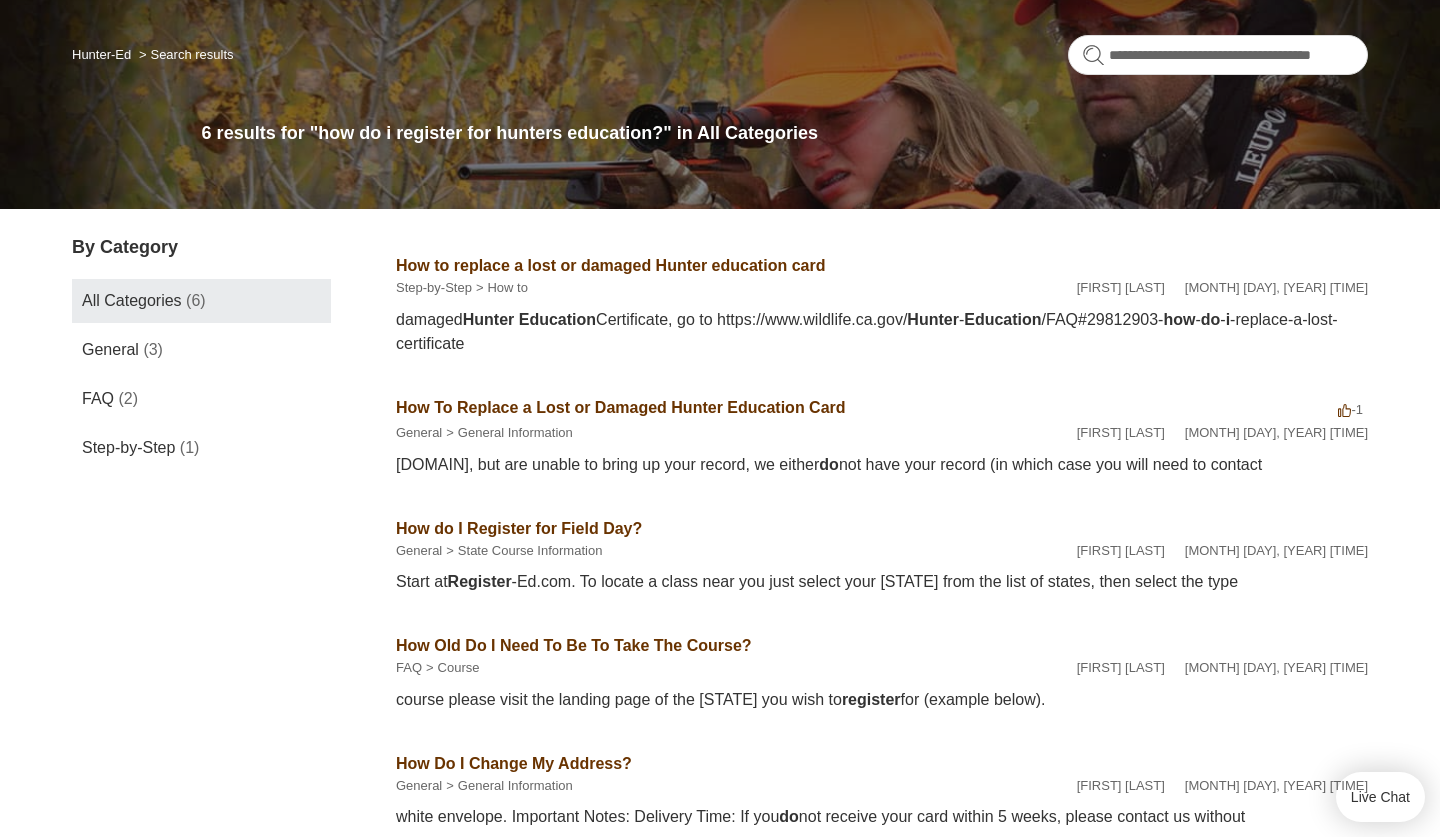 scroll, scrollTop: 131, scrollLeft: 0, axis: vertical 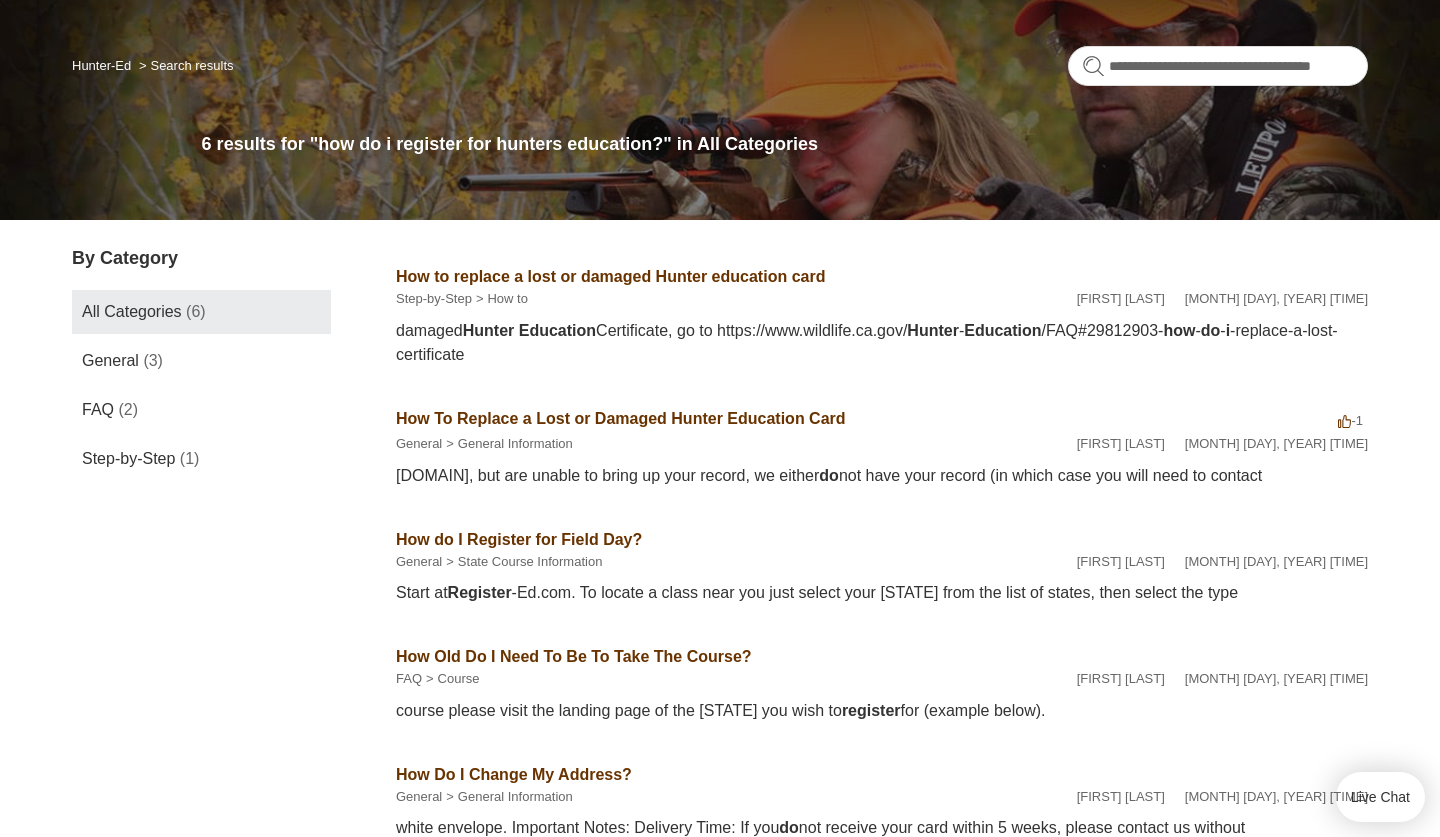 click on "Hunter-Ed" at bounding box center [101, 65] 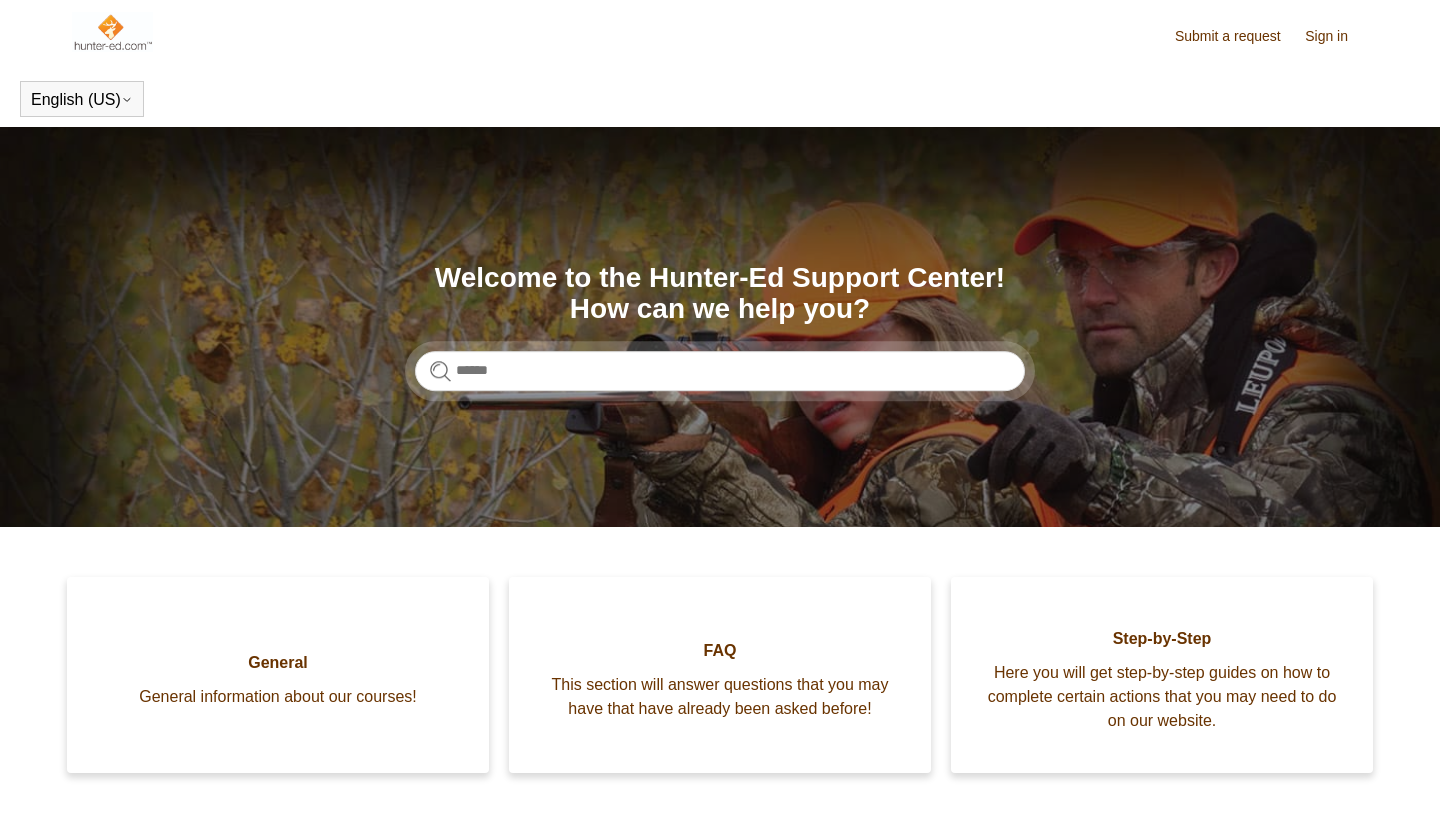 scroll, scrollTop: 0, scrollLeft: 0, axis: both 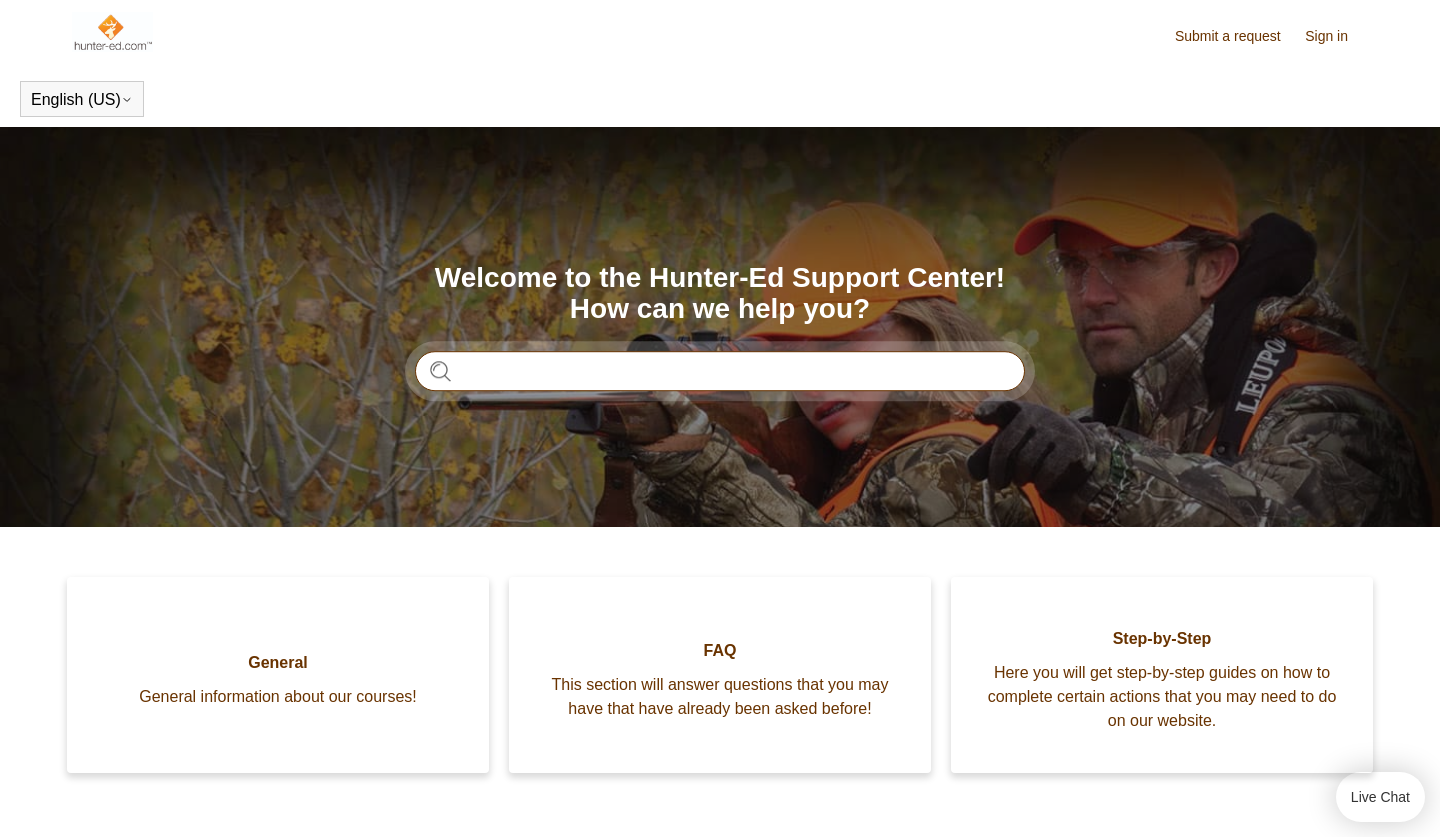 click at bounding box center (720, 371) 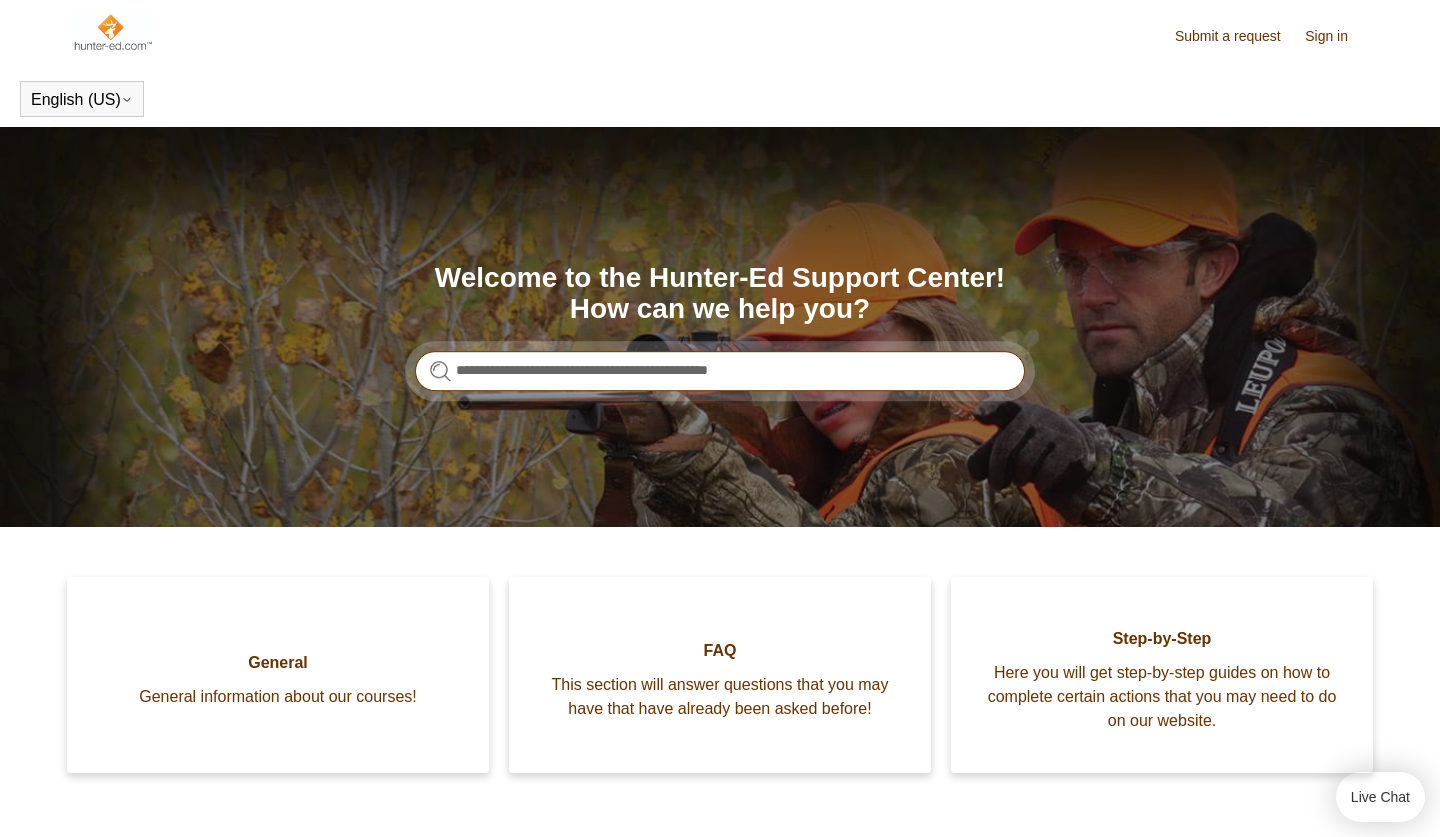 type on "**********" 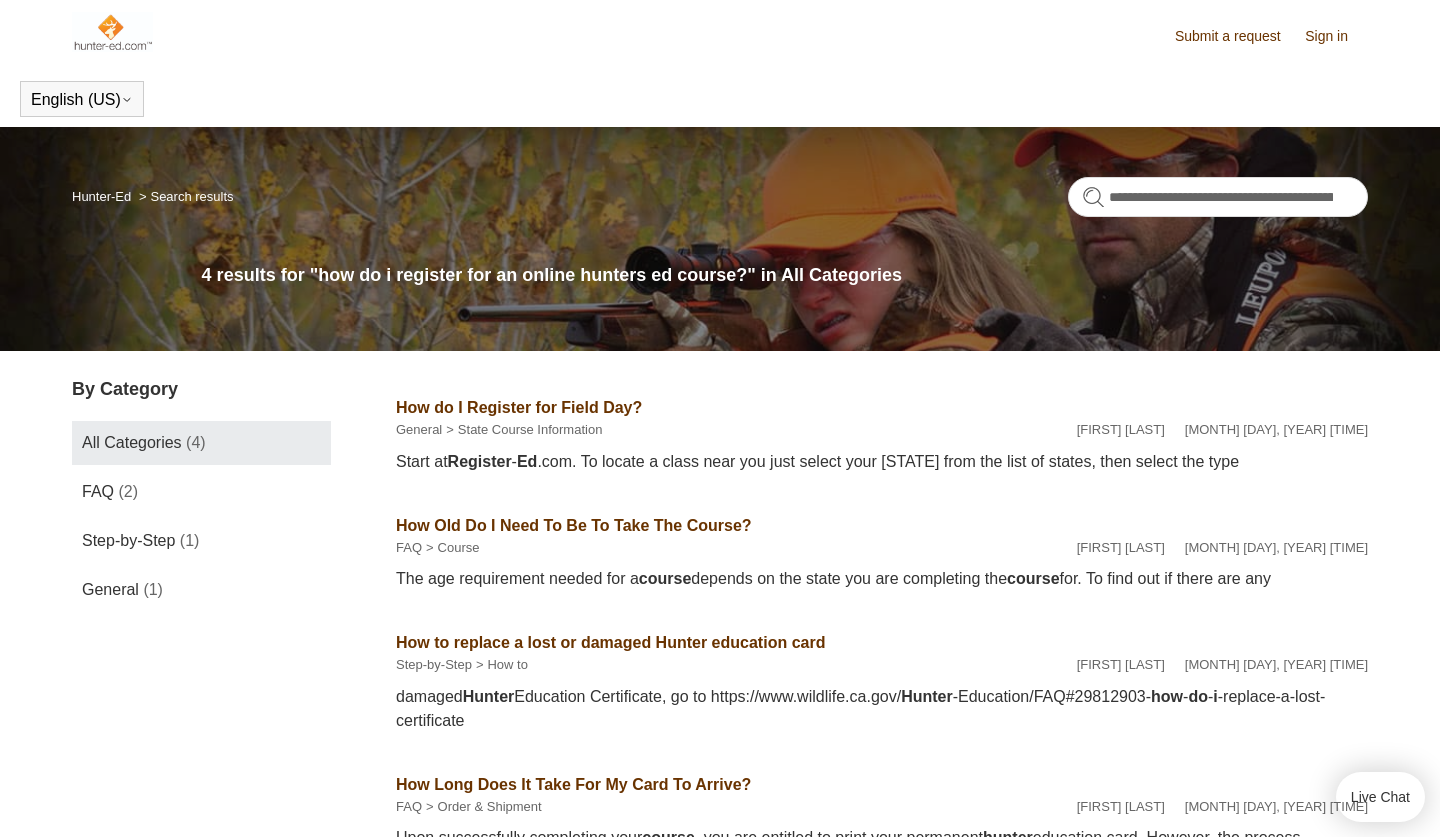 scroll, scrollTop: 0, scrollLeft: 0, axis: both 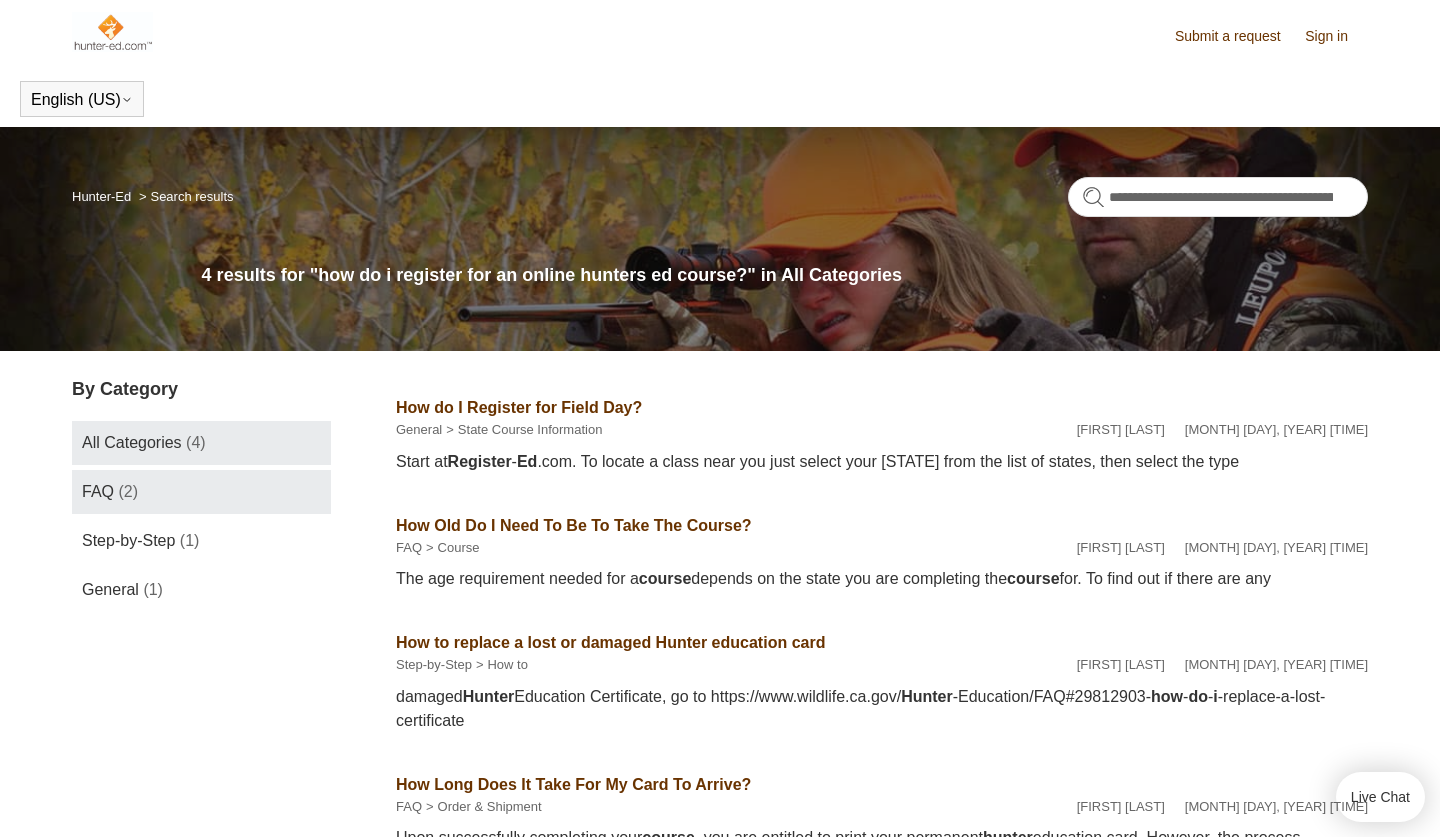 click on "(2)" at bounding box center (128, 491) 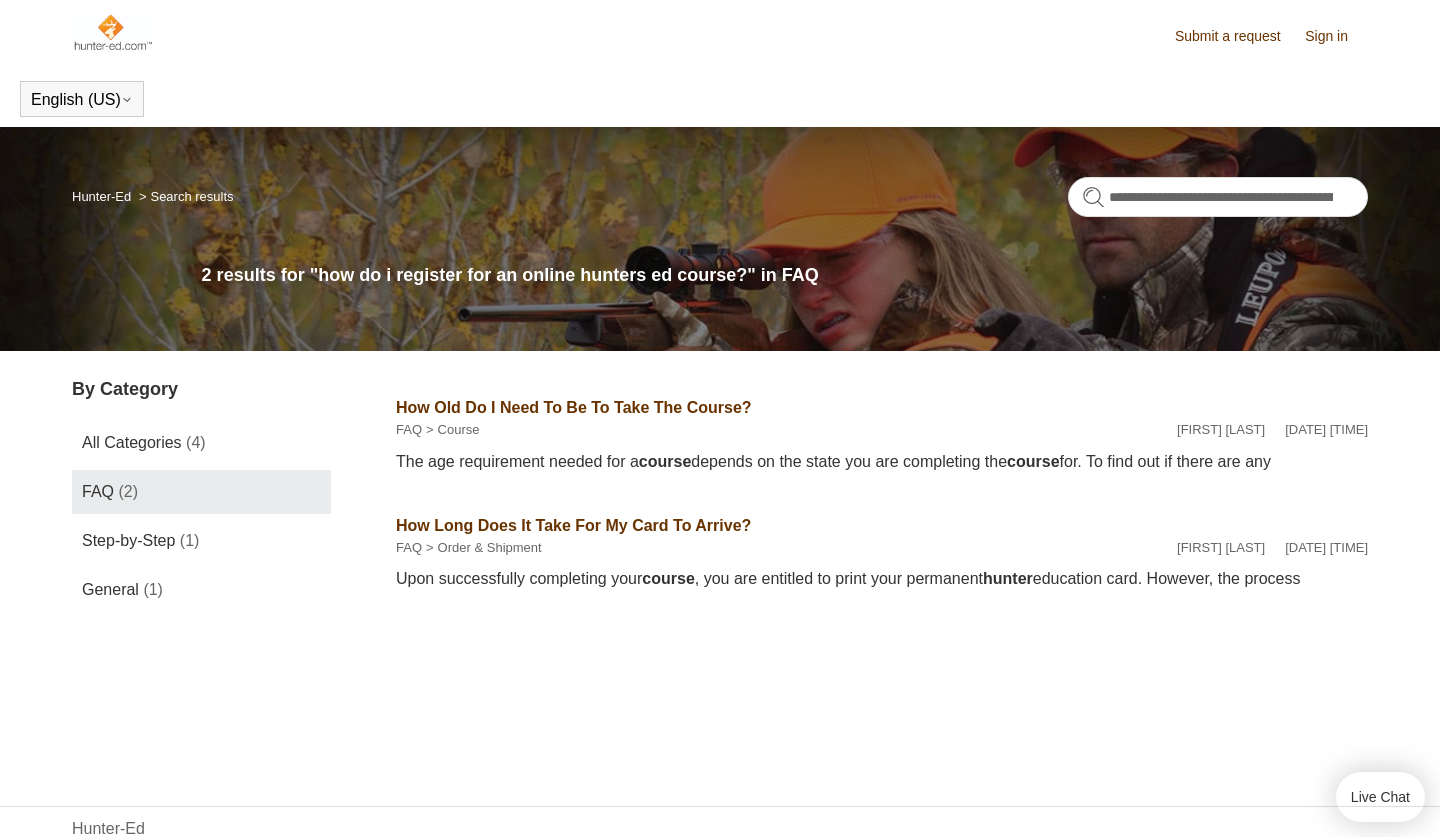 scroll, scrollTop: 0, scrollLeft: 0, axis: both 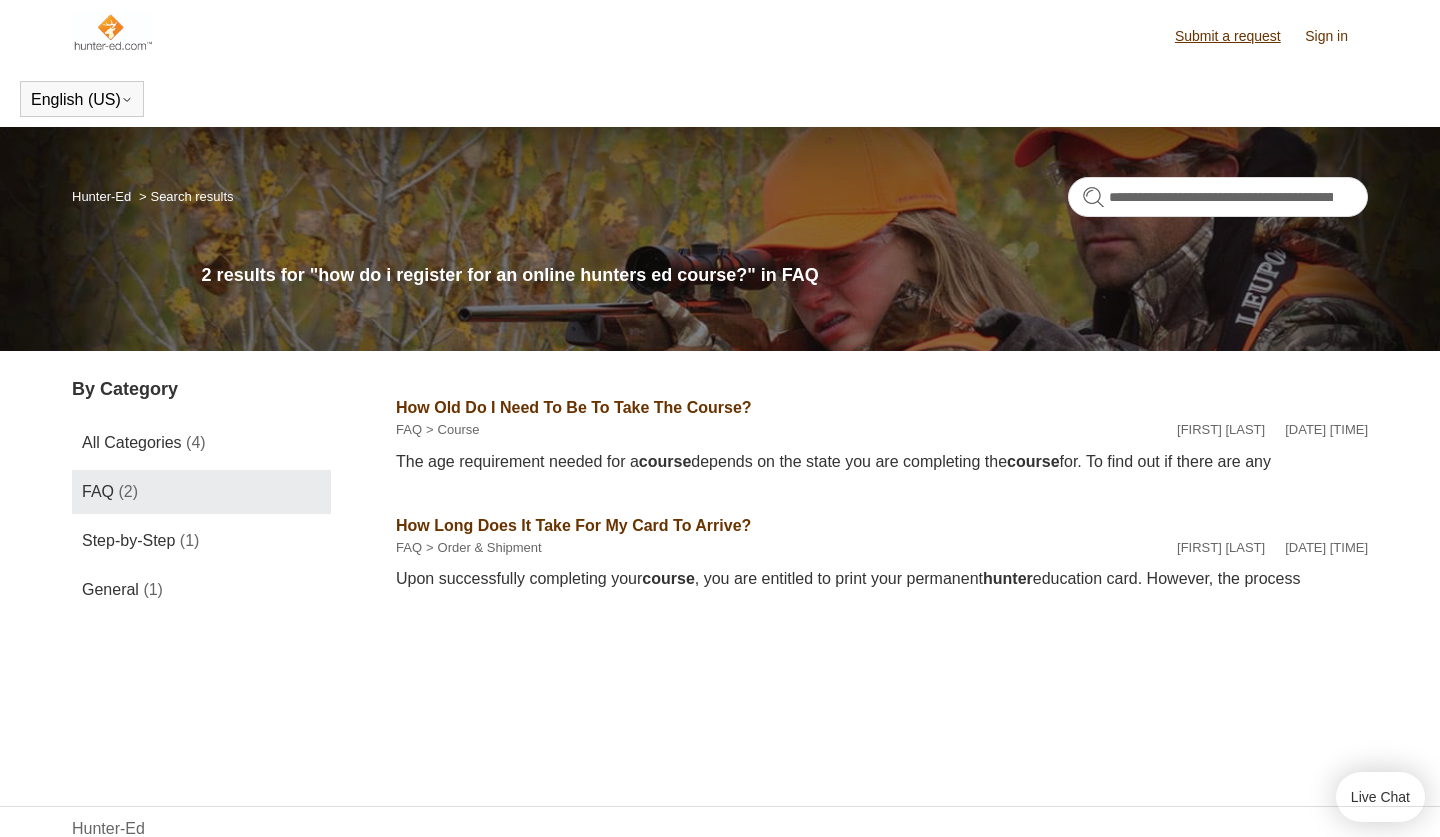 click on "Submit a request" at bounding box center (1238, 36) 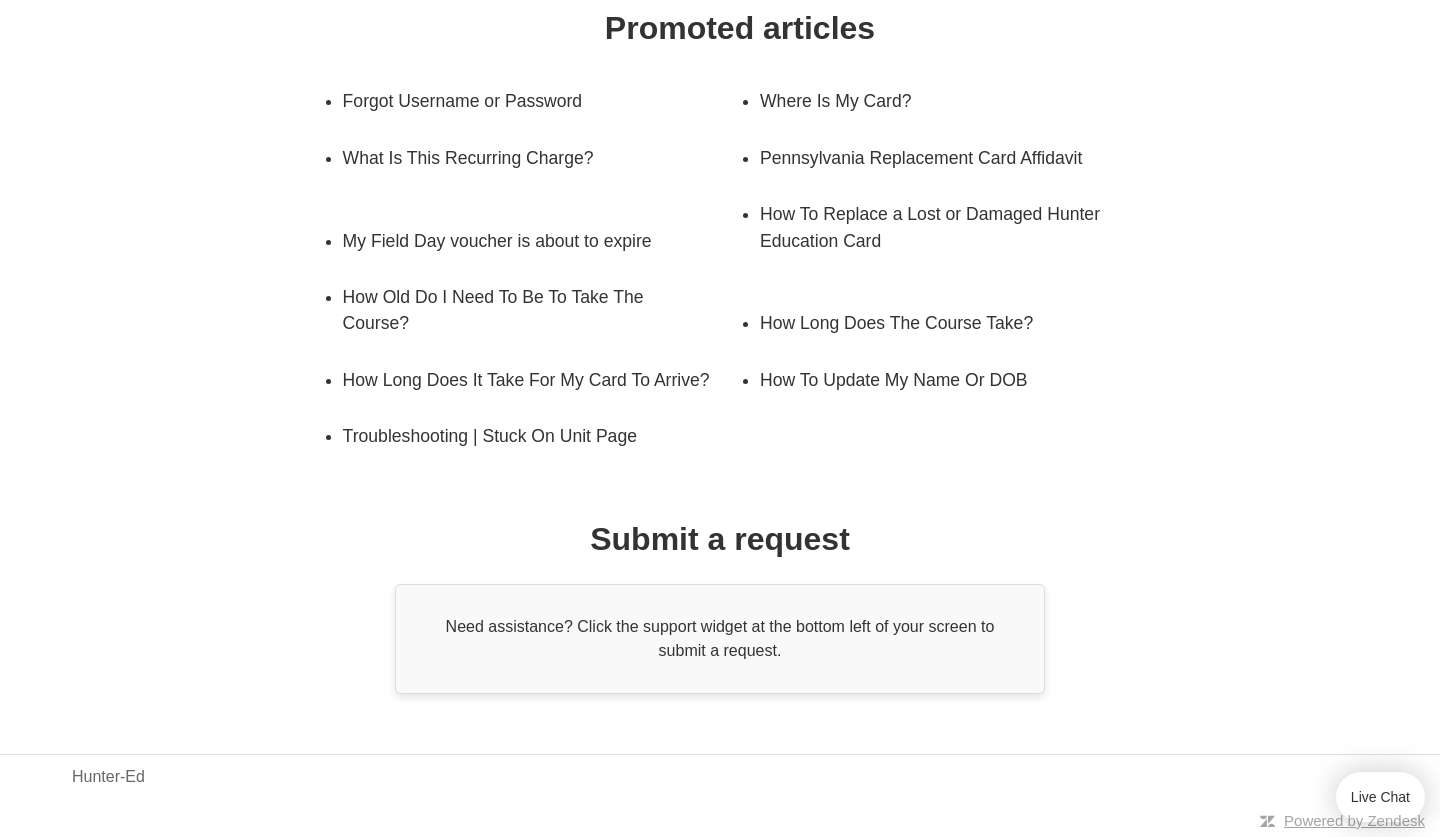 scroll, scrollTop: 365, scrollLeft: 0, axis: vertical 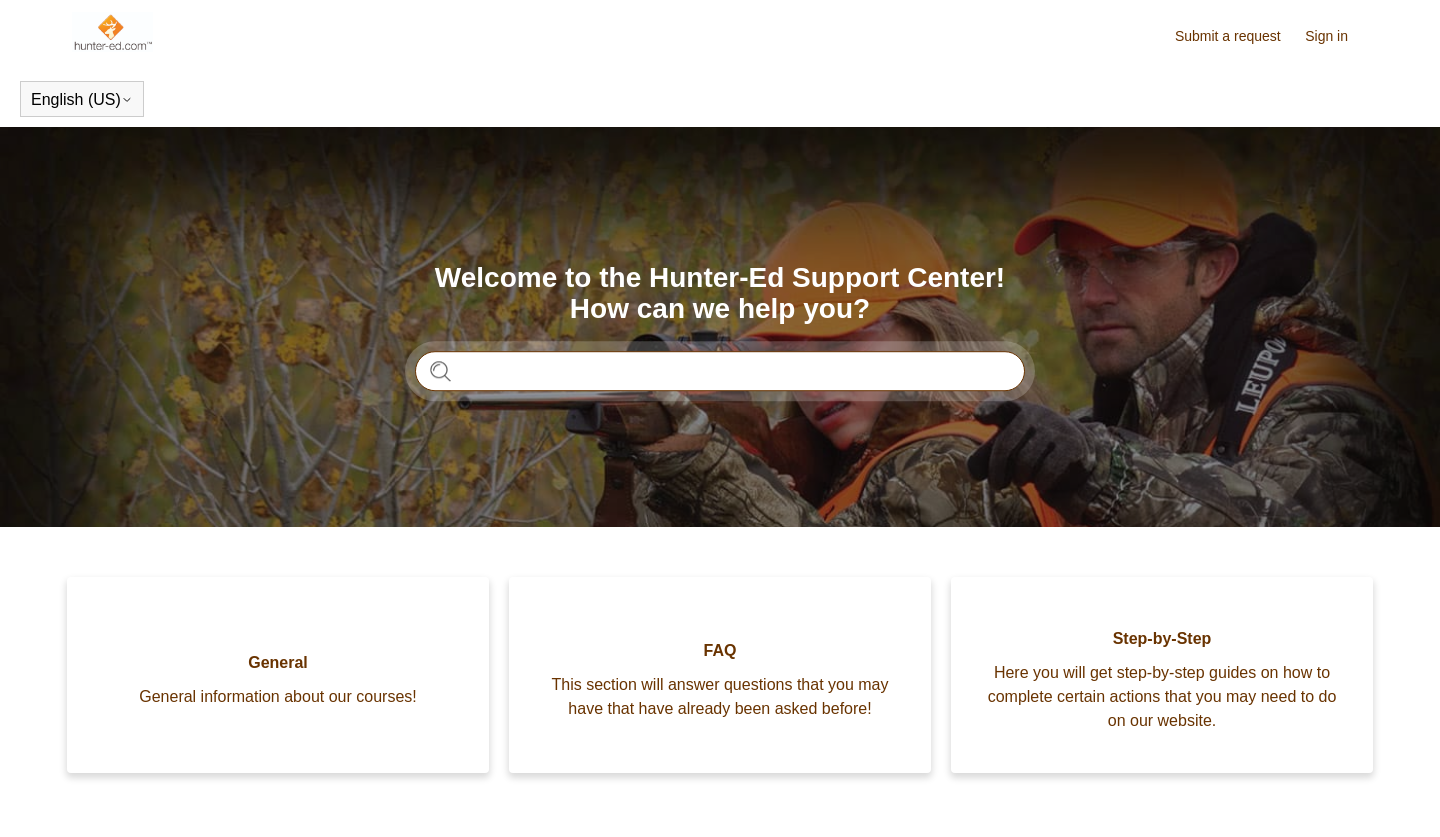 click at bounding box center [720, 371] 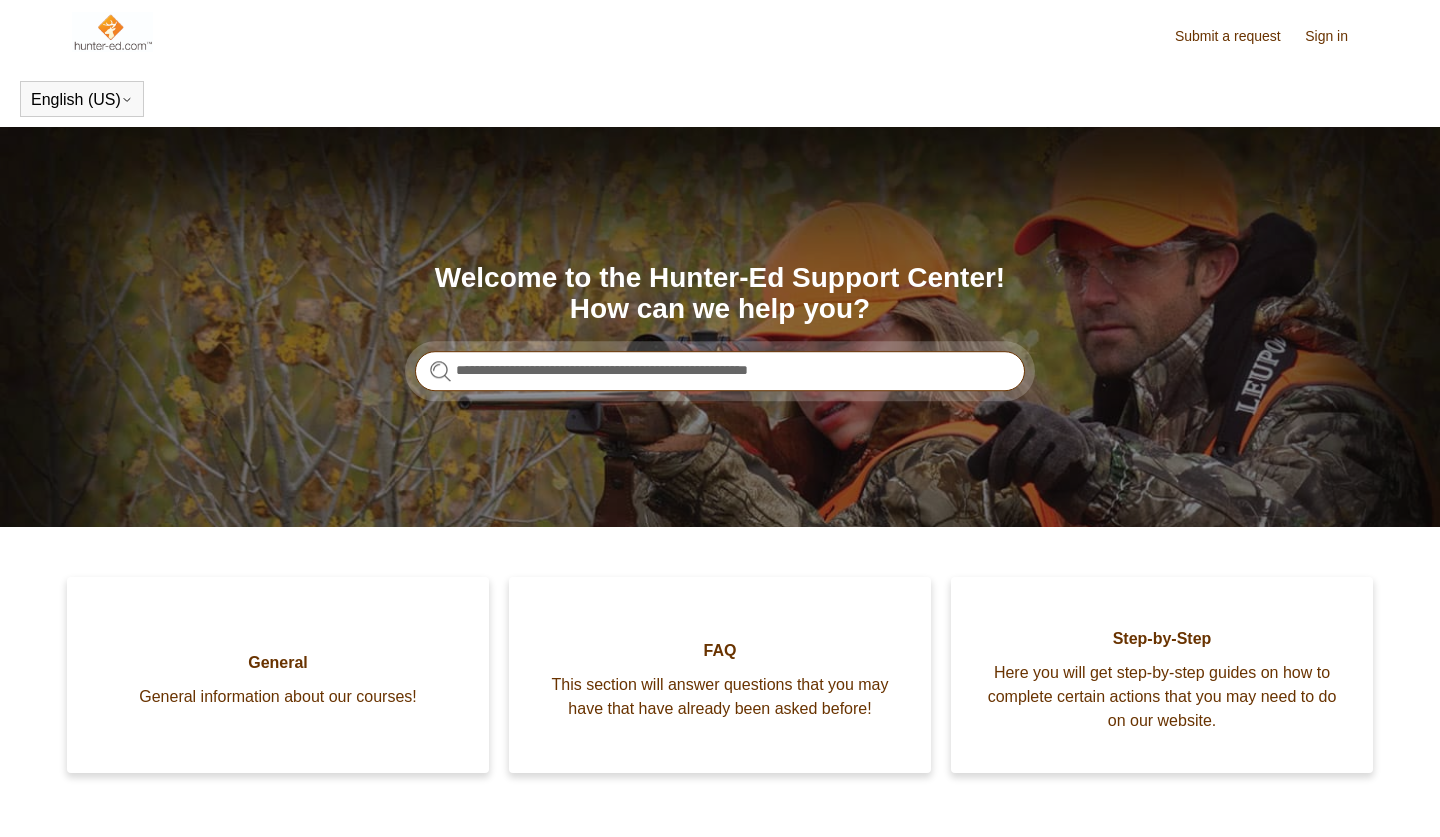 click on "**********" at bounding box center (720, 371) 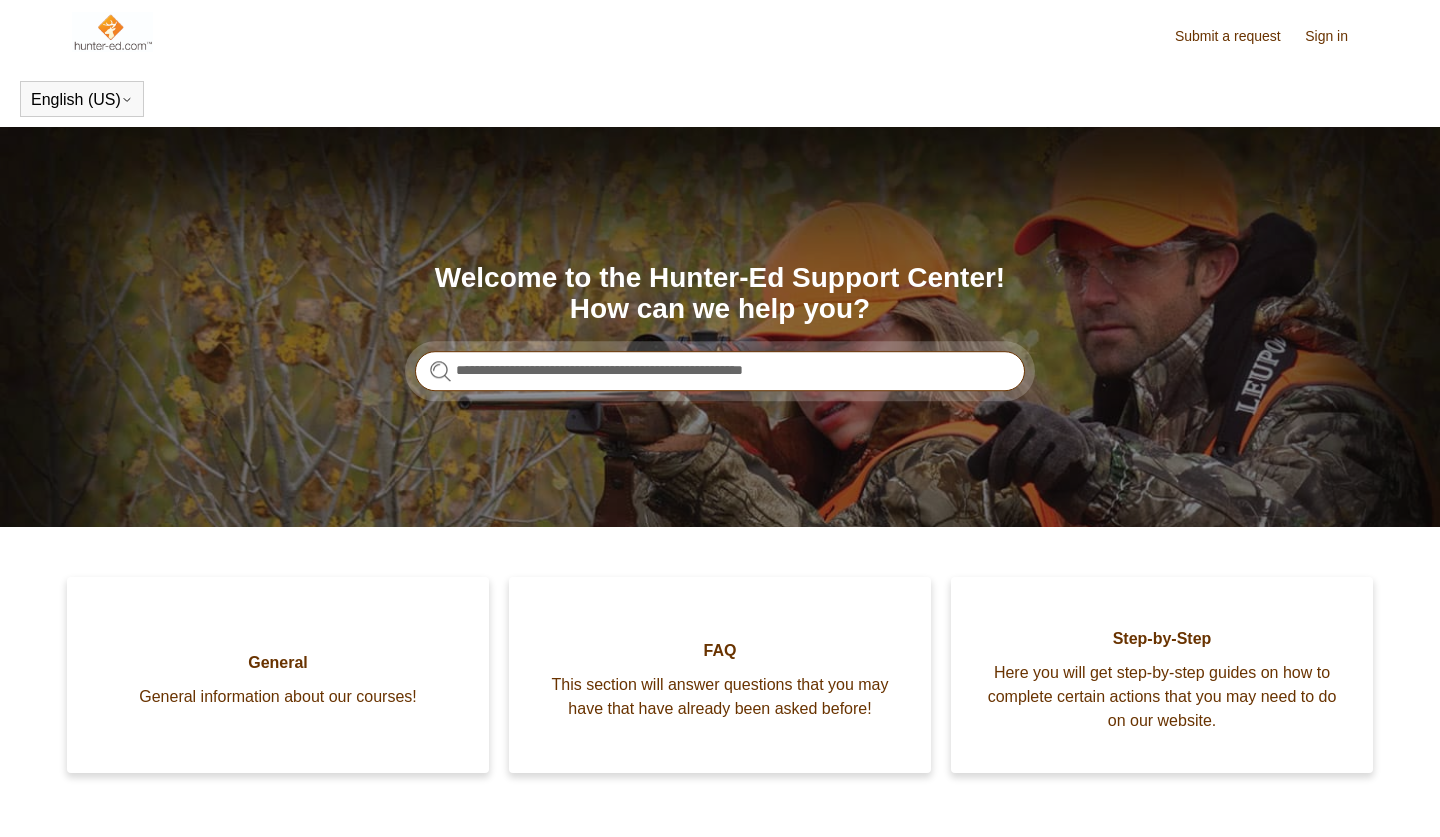 type on "**********" 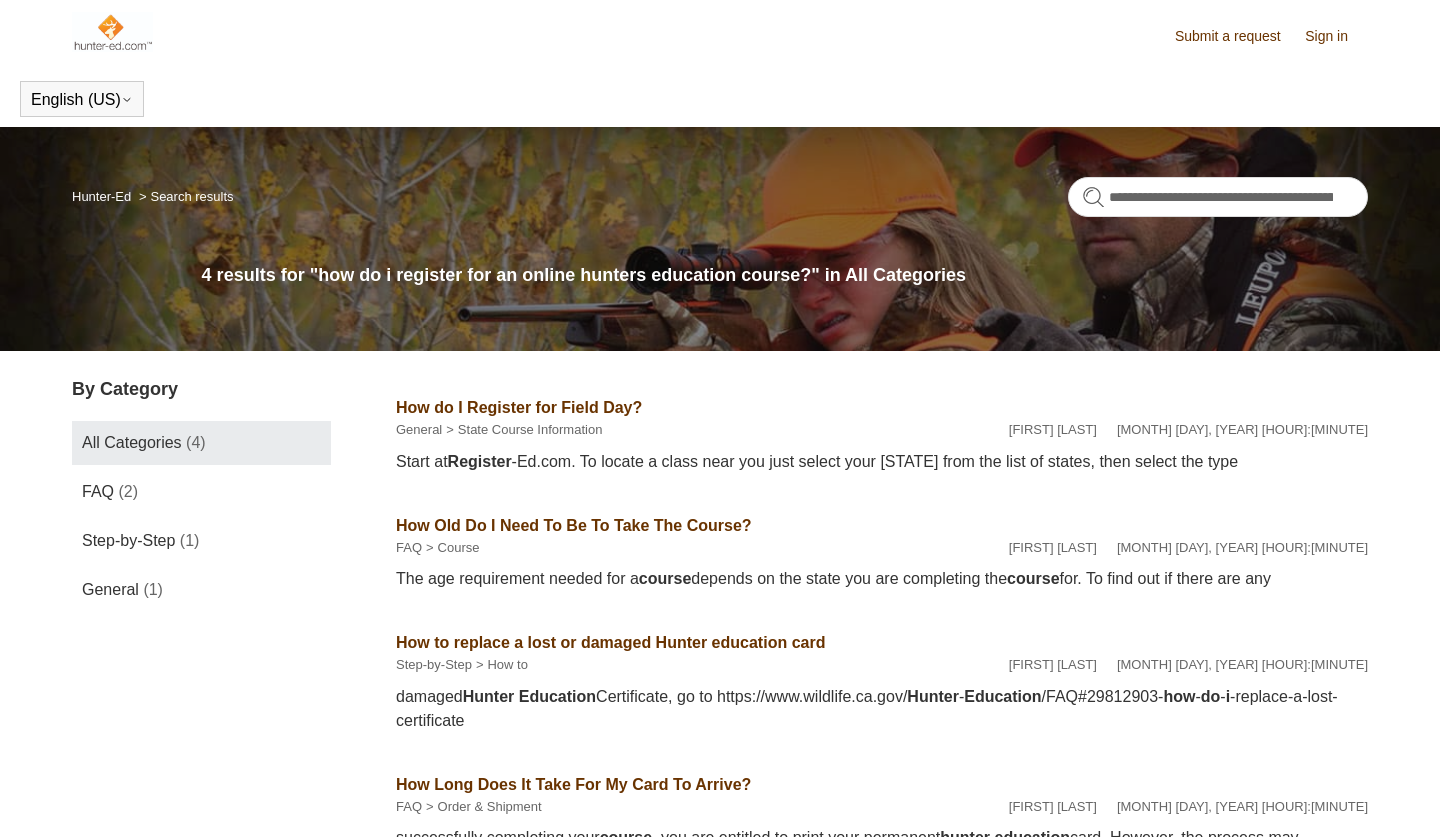 scroll, scrollTop: 0, scrollLeft: 0, axis: both 